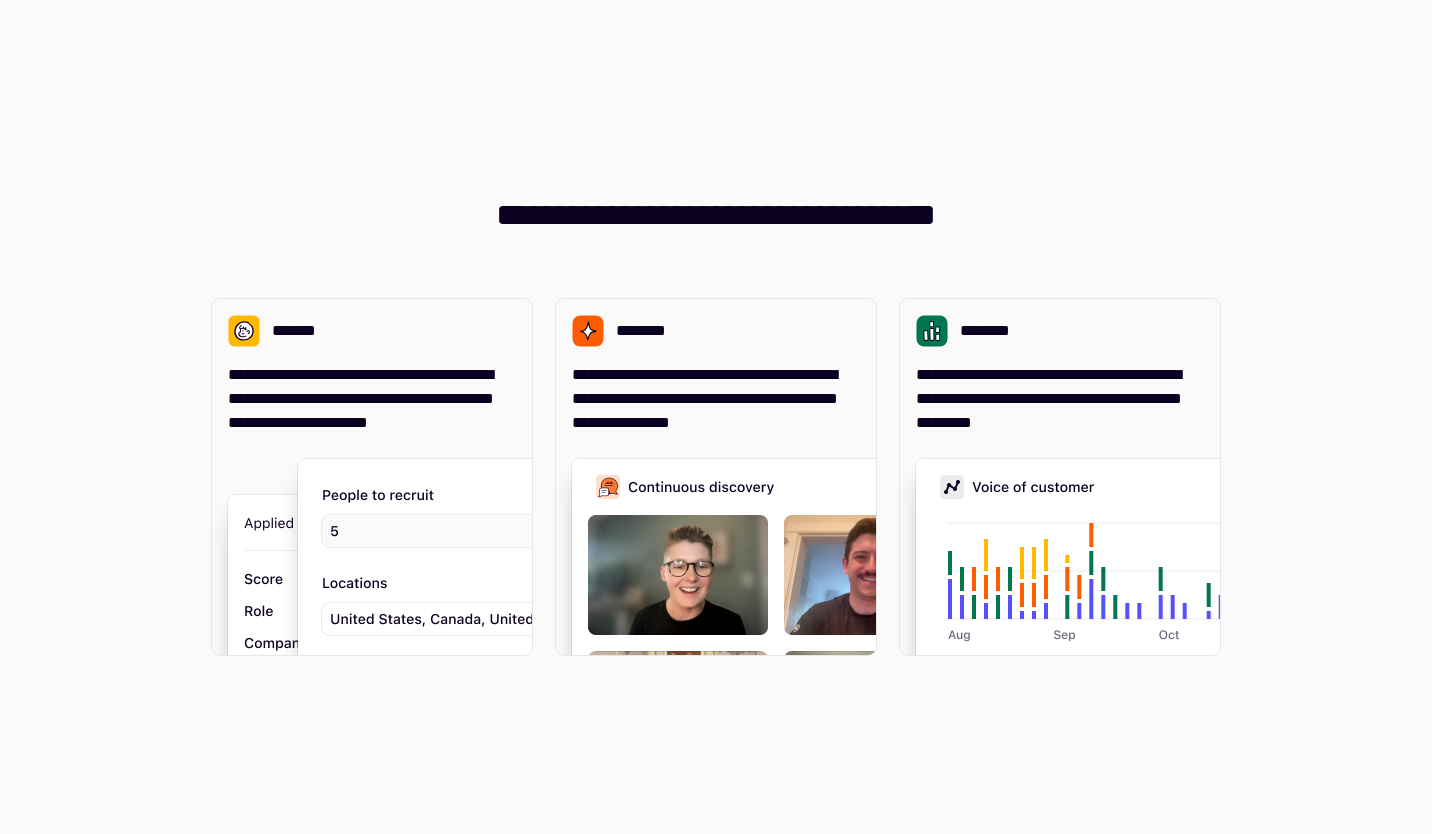scroll, scrollTop: 0, scrollLeft: 0, axis: both 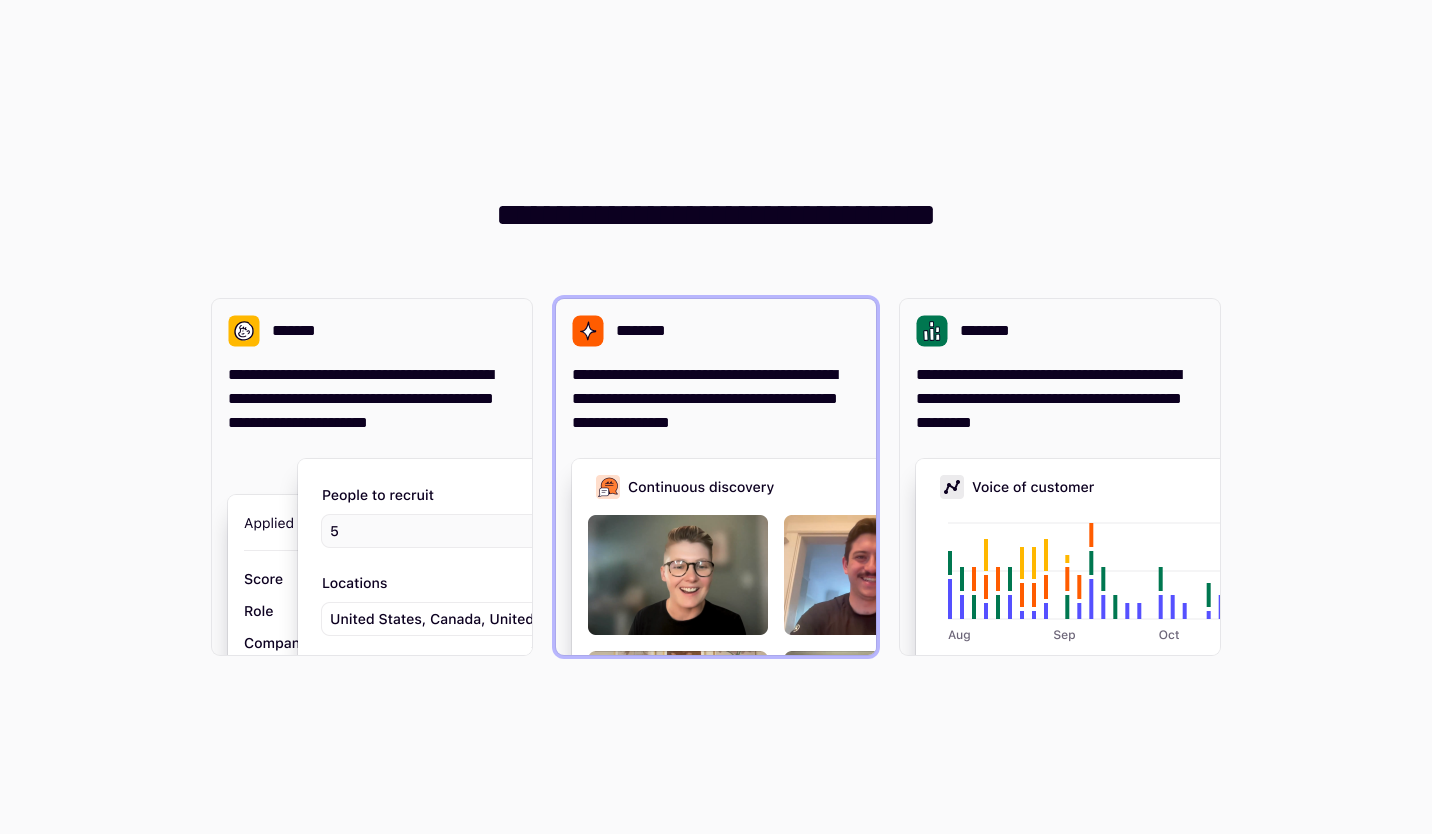 click on "**********" at bounding box center [716, 399] 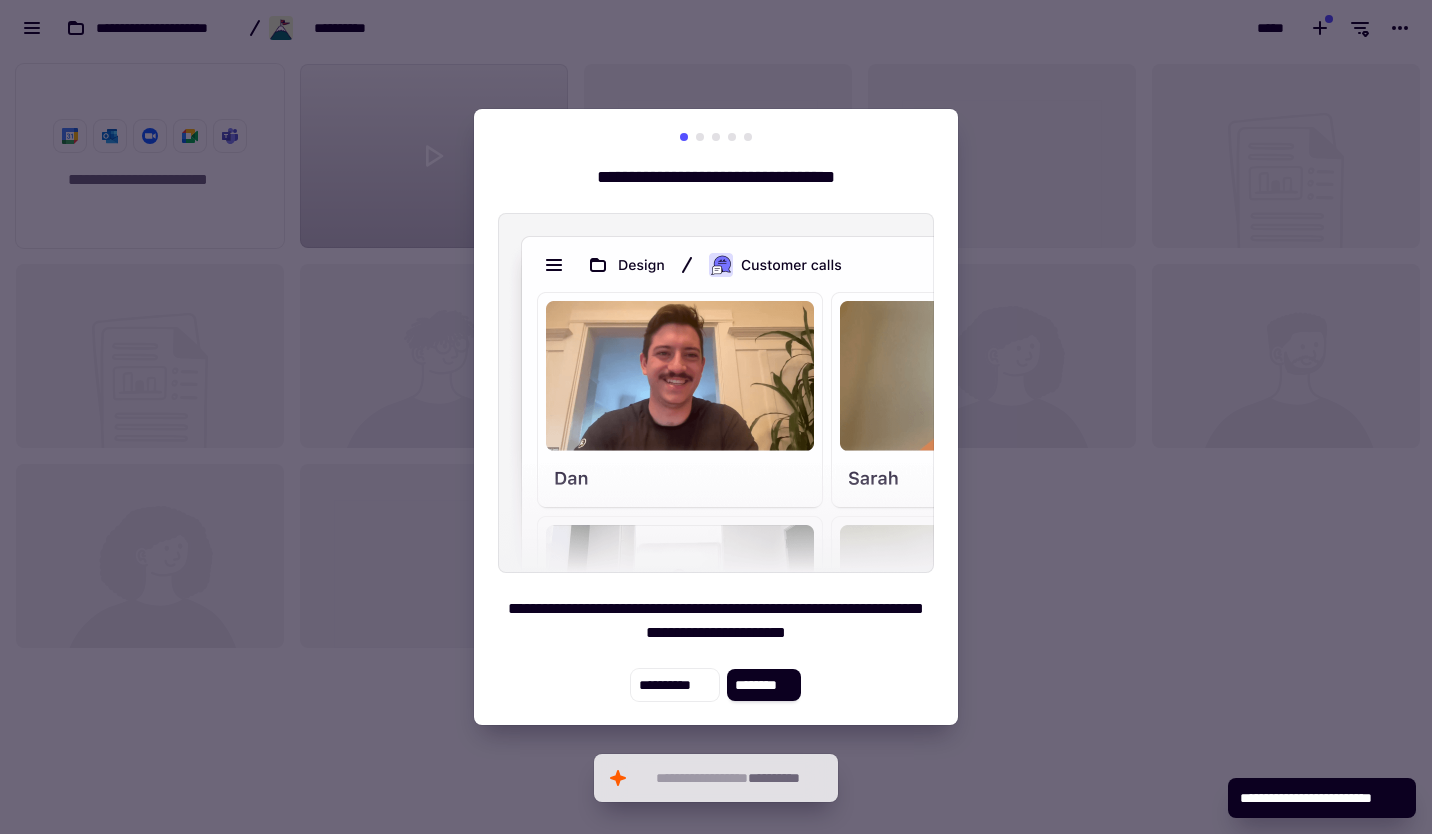 scroll, scrollTop: 16, scrollLeft: 16, axis: both 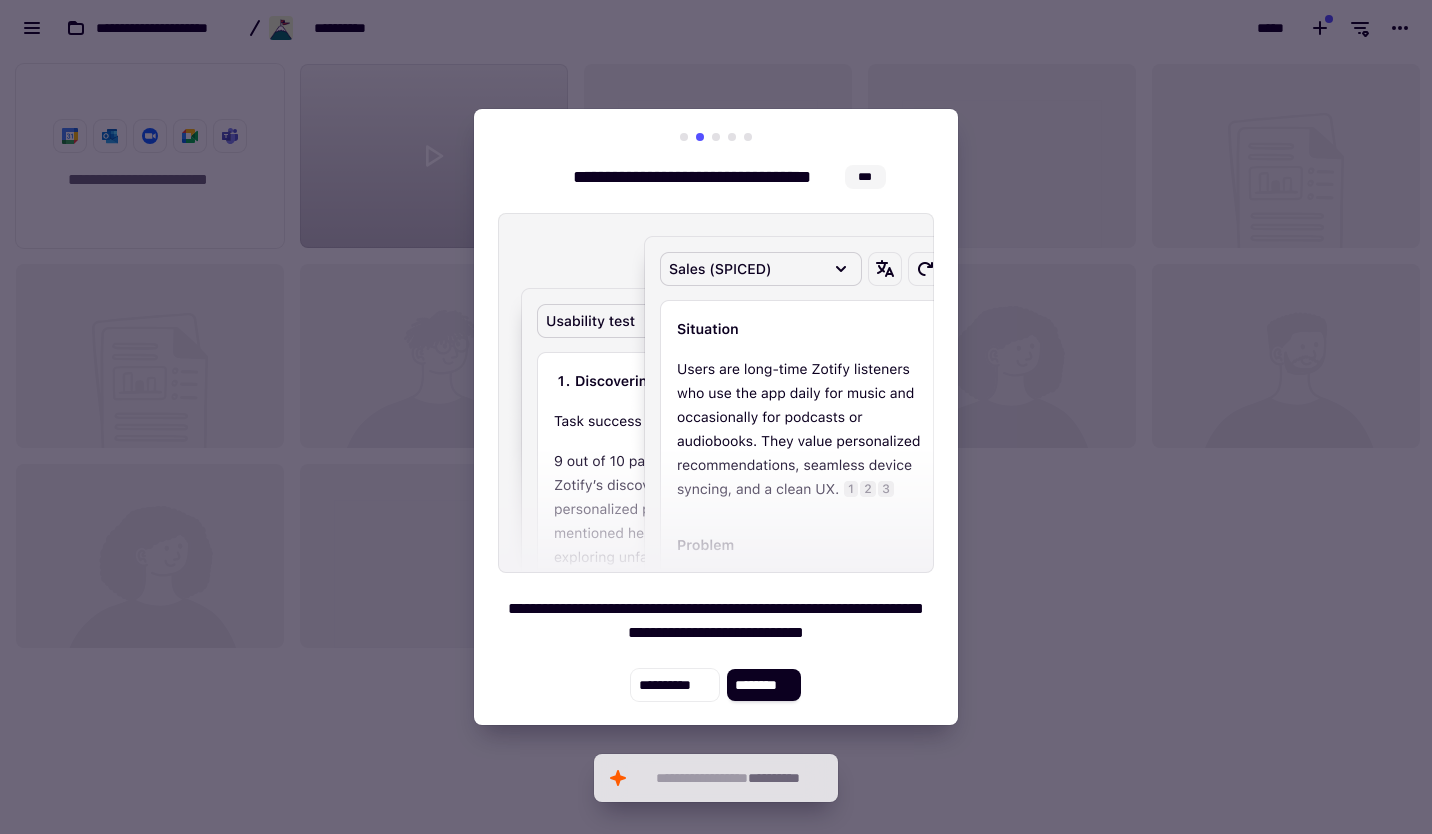 click on "********" 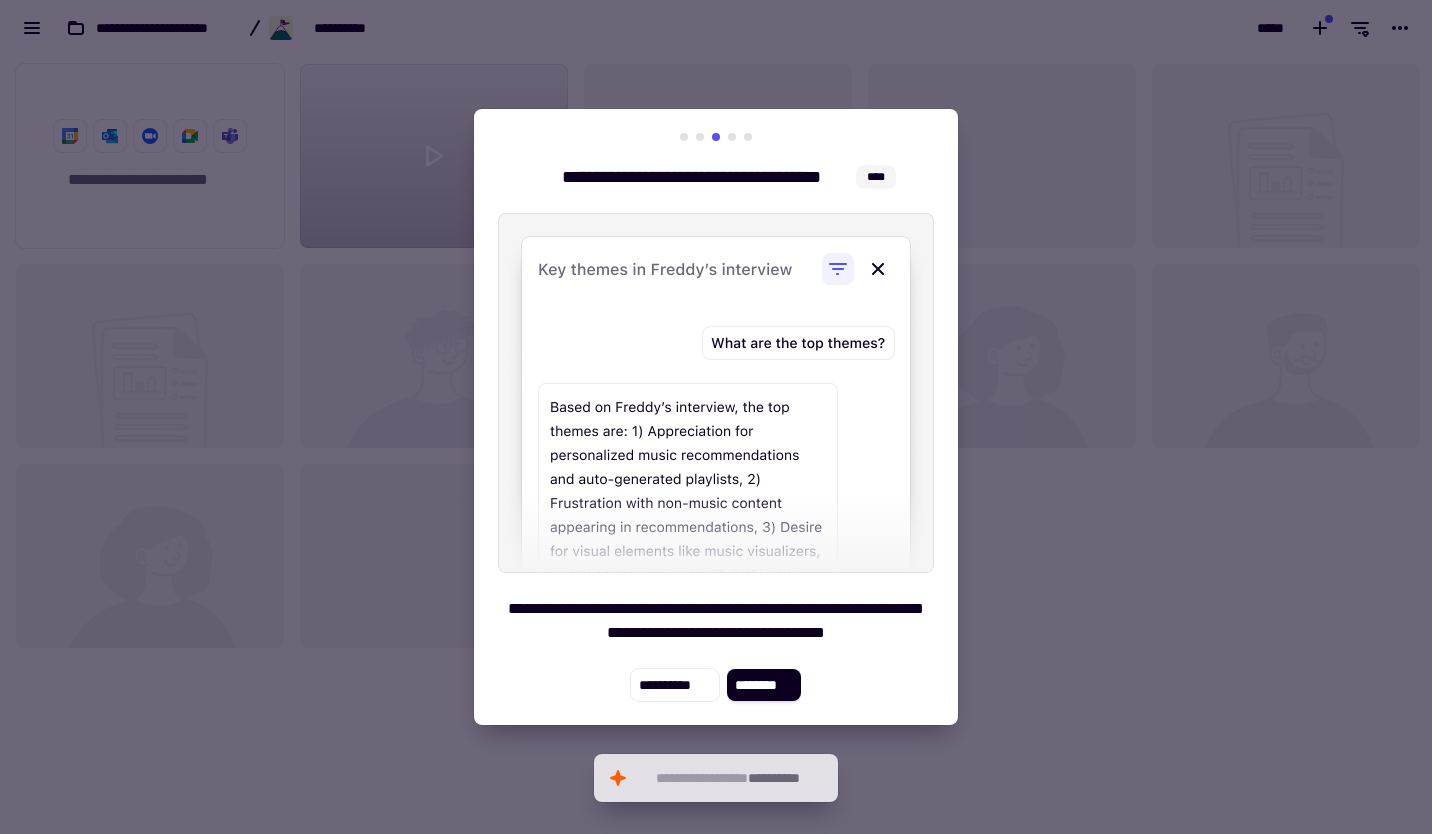 click at bounding box center [716, 393] 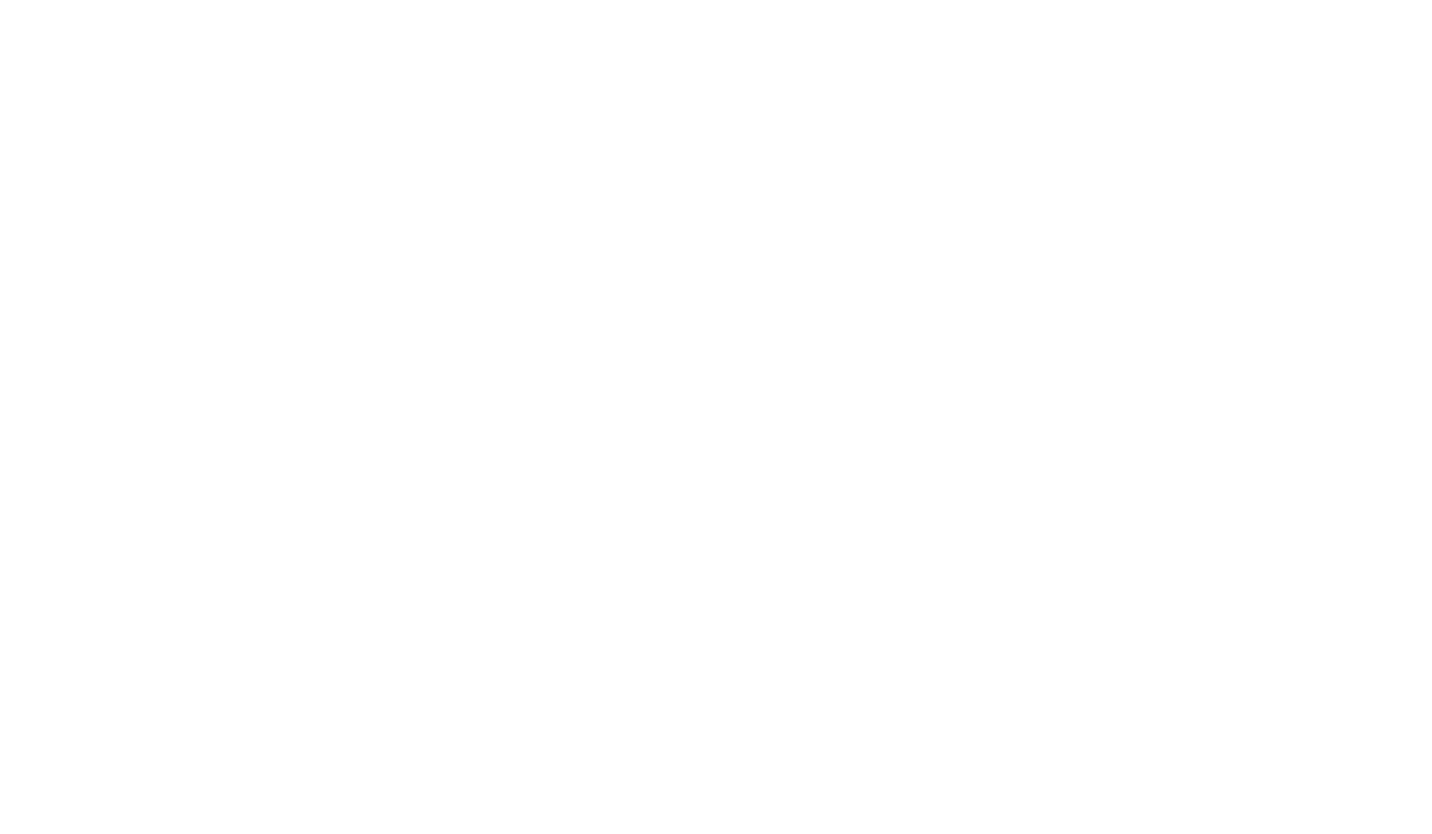 scroll, scrollTop: 0, scrollLeft: 0, axis: both 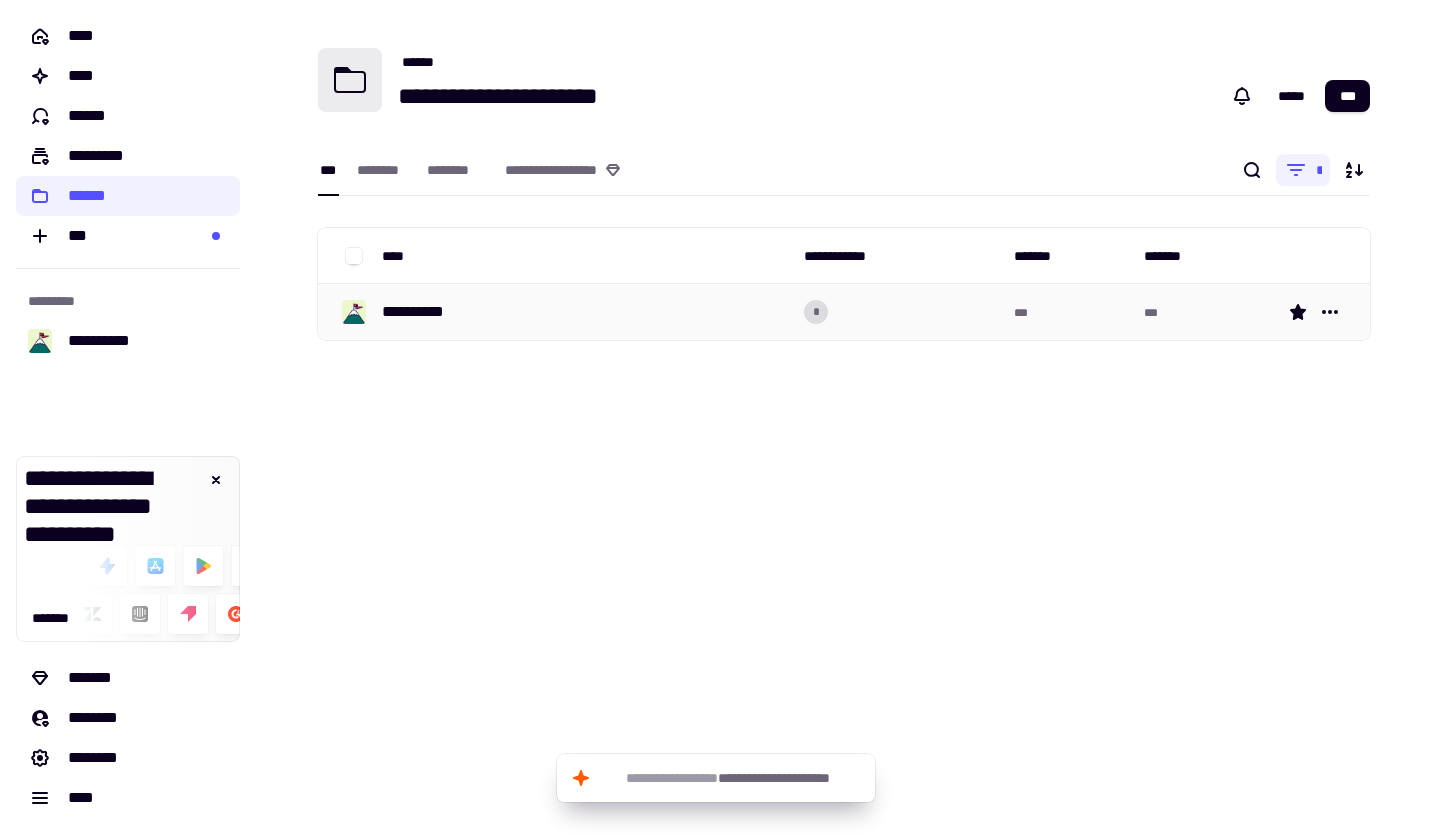 click on "**********" at bounding box center [421, 312] 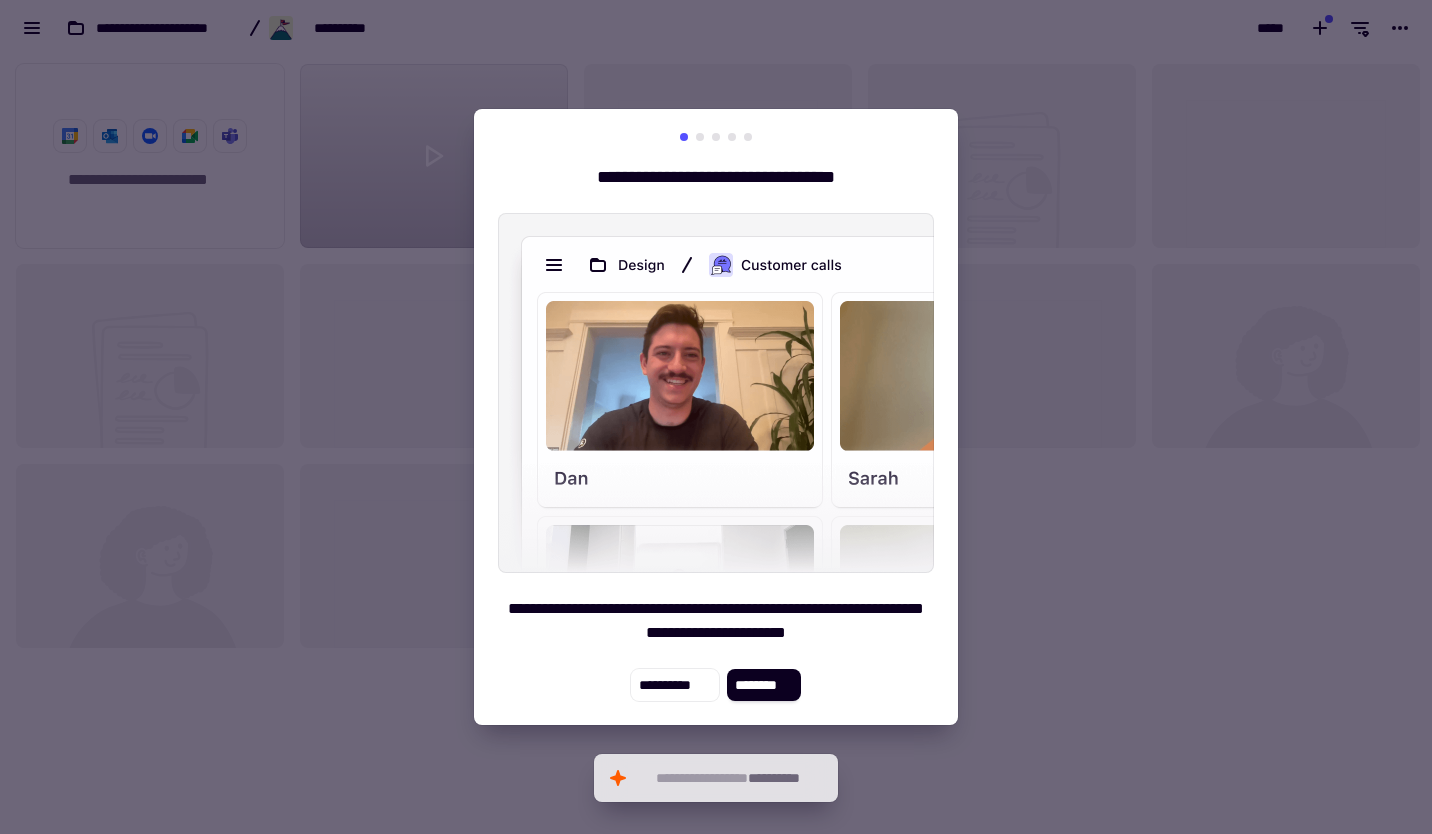 scroll, scrollTop: 16, scrollLeft: 16, axis: both 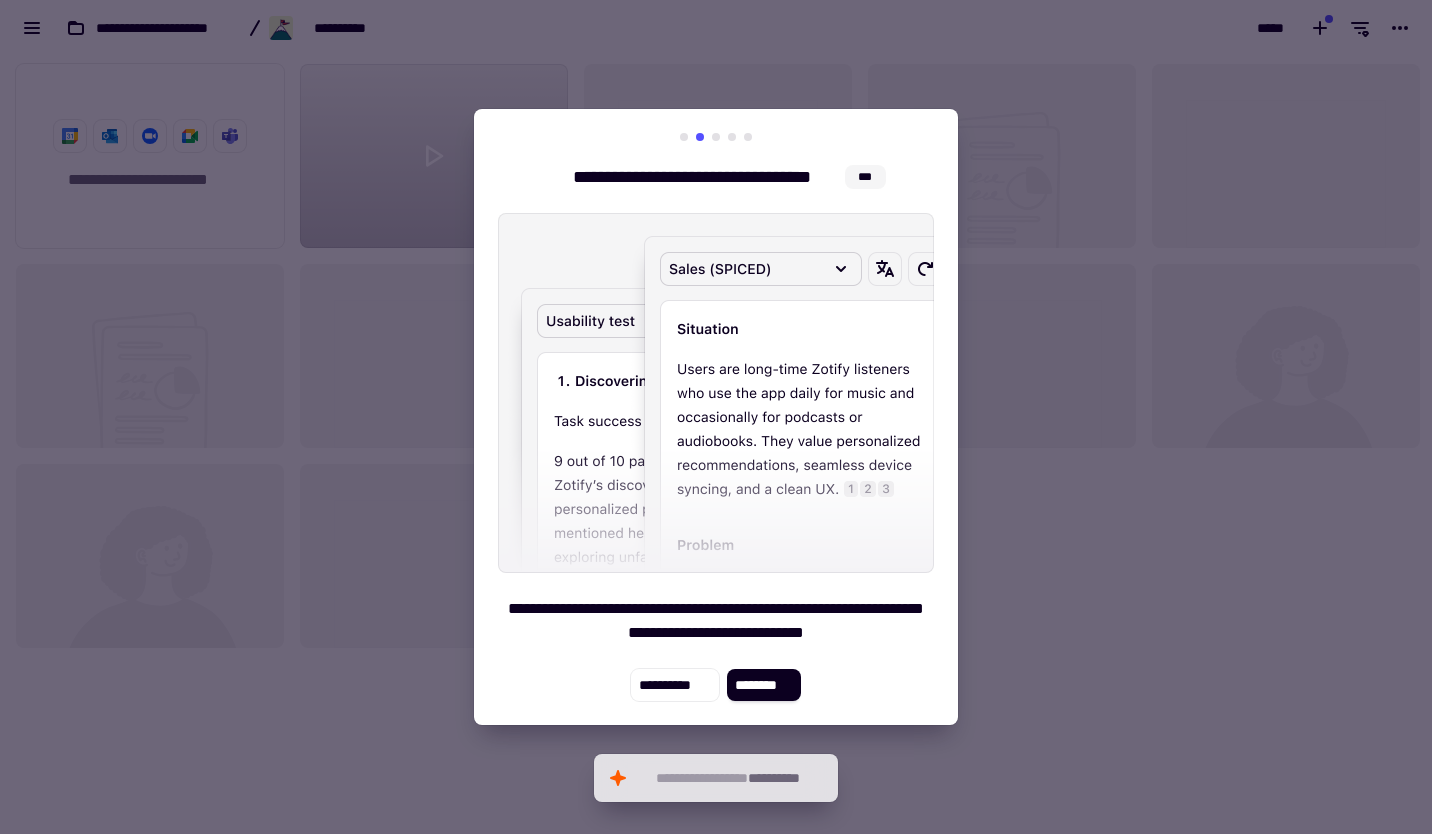 click on "********" 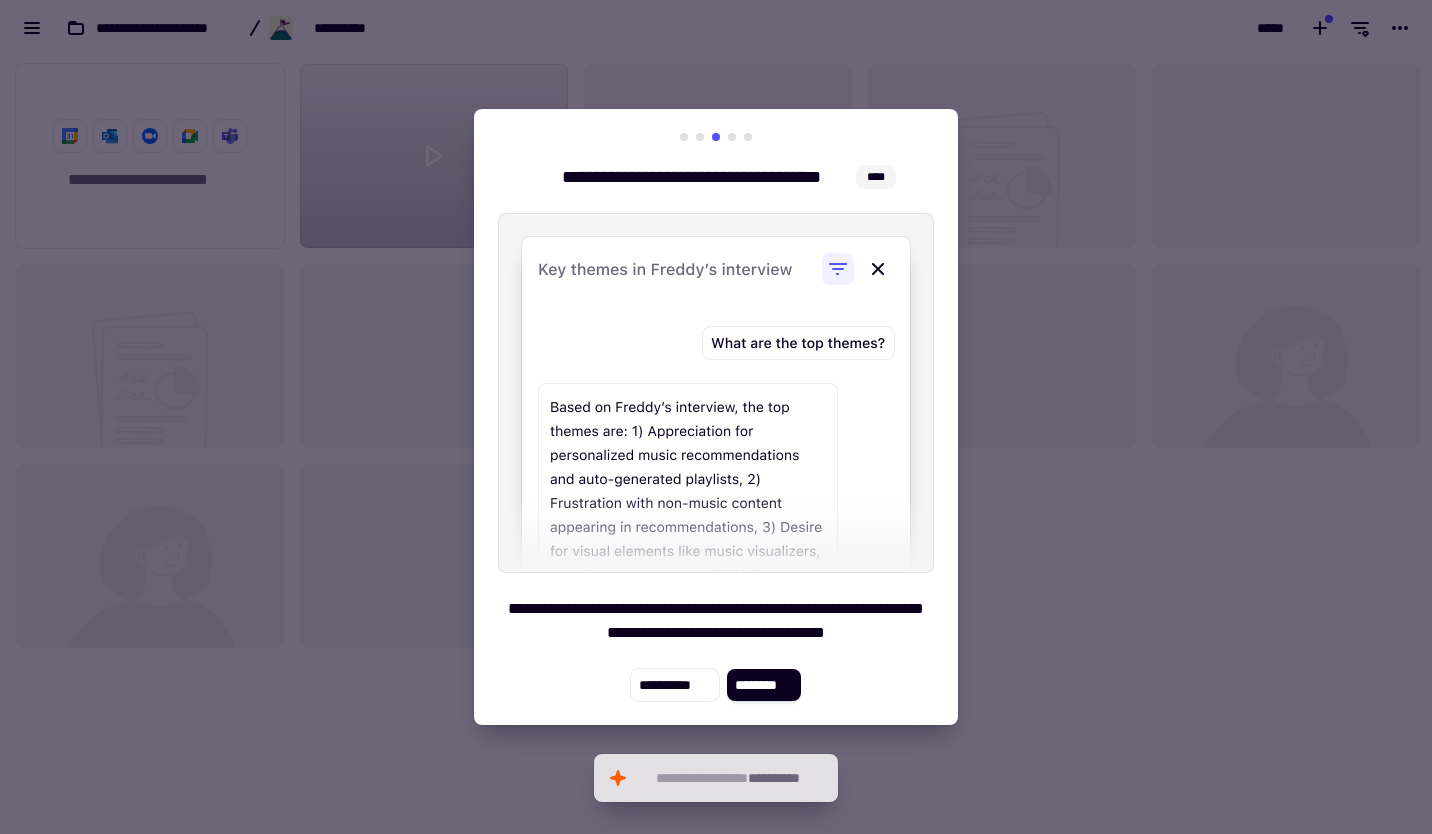 click on "********" 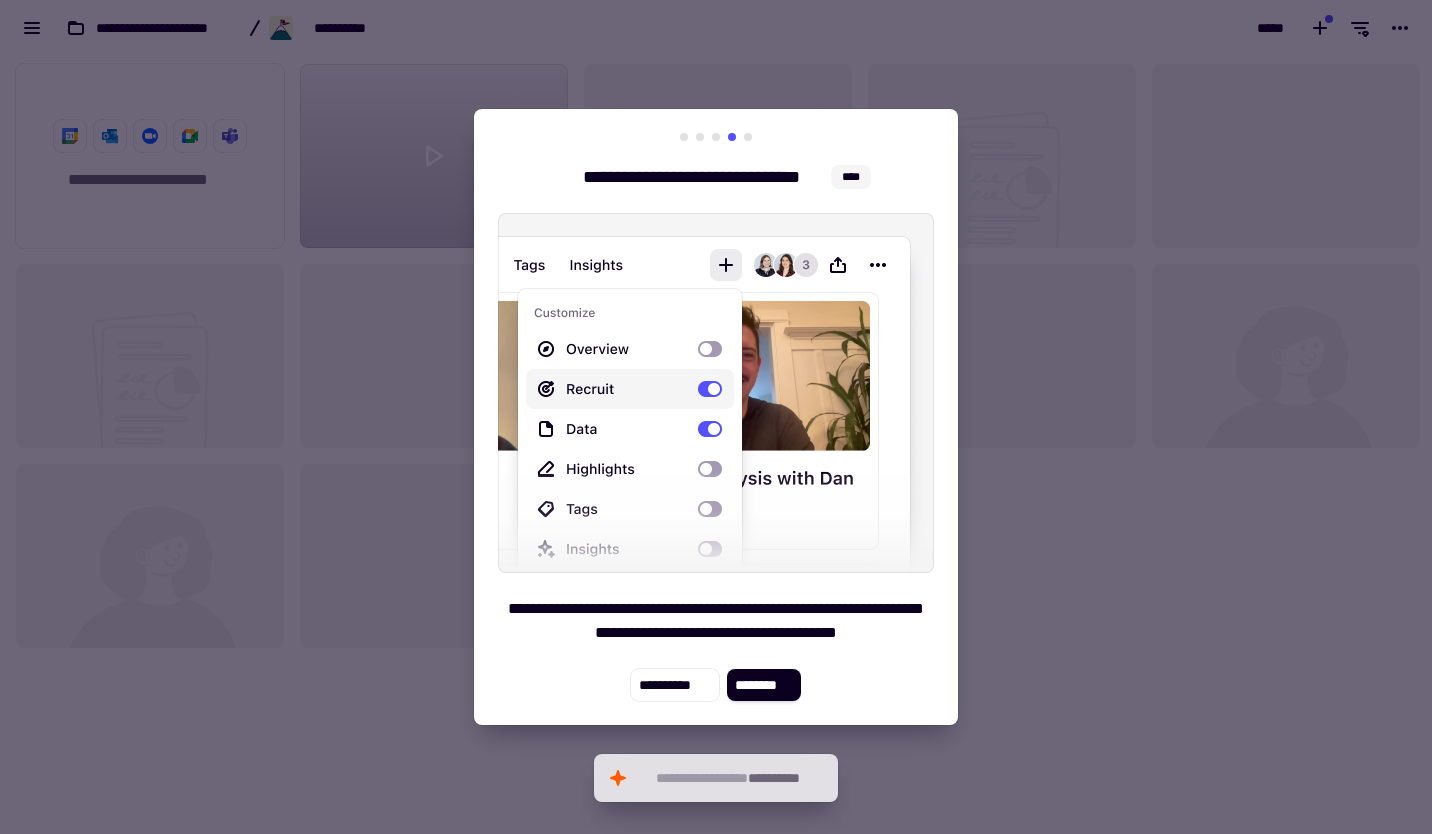 click on "********" 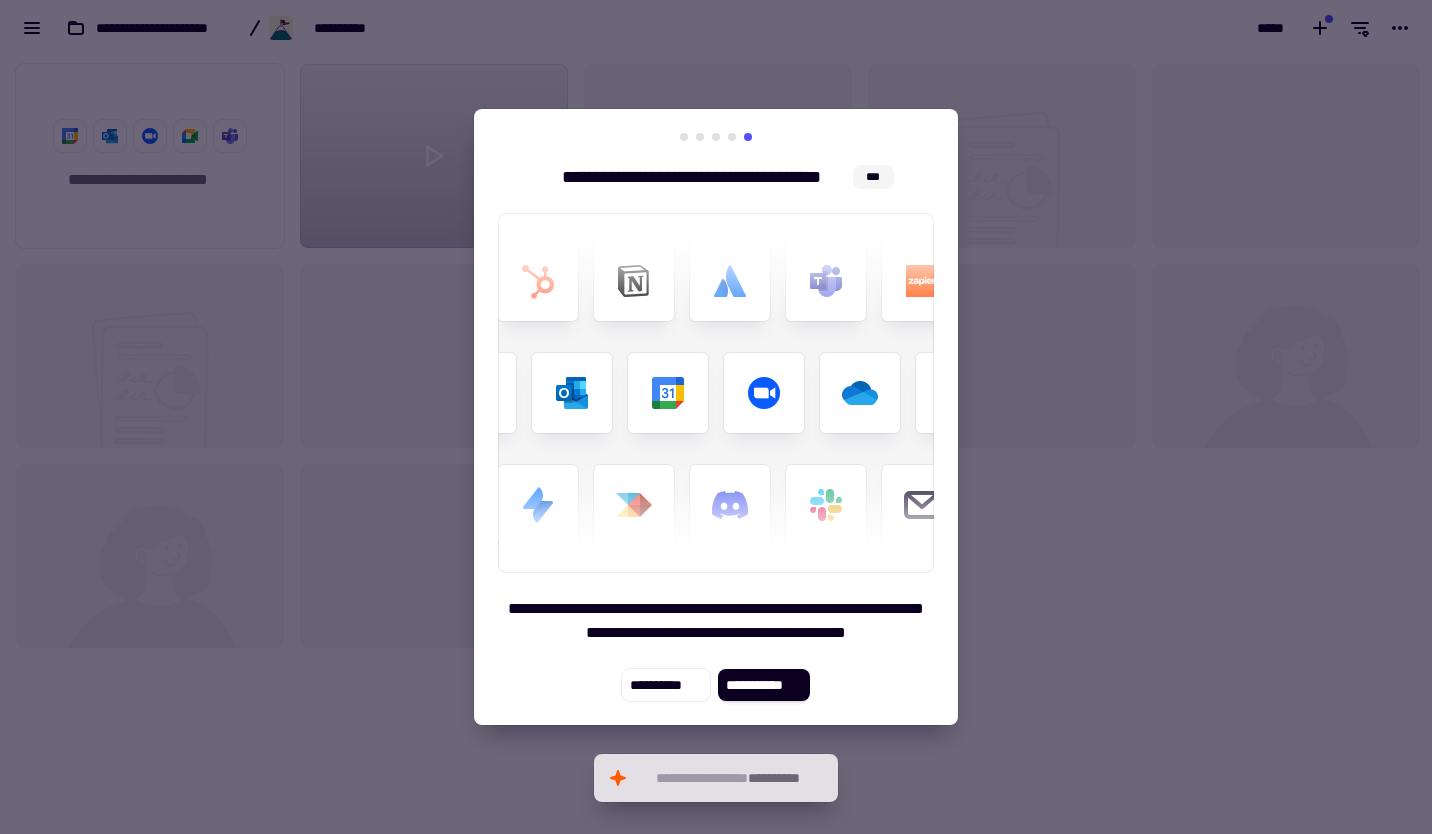 click on "**********" 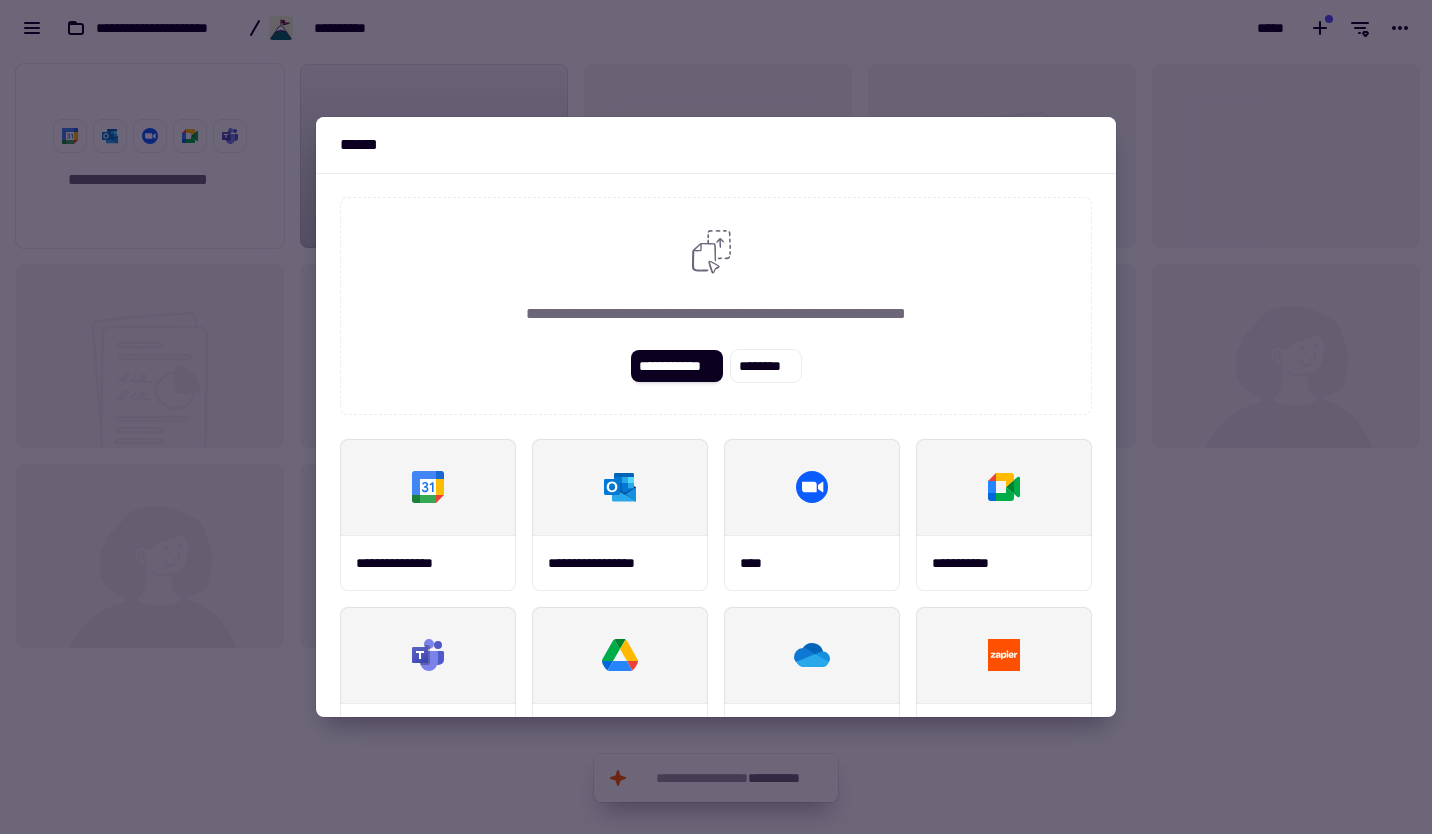 scroll, scrollTop: 234, scrollLeft: 0, axis: vertical 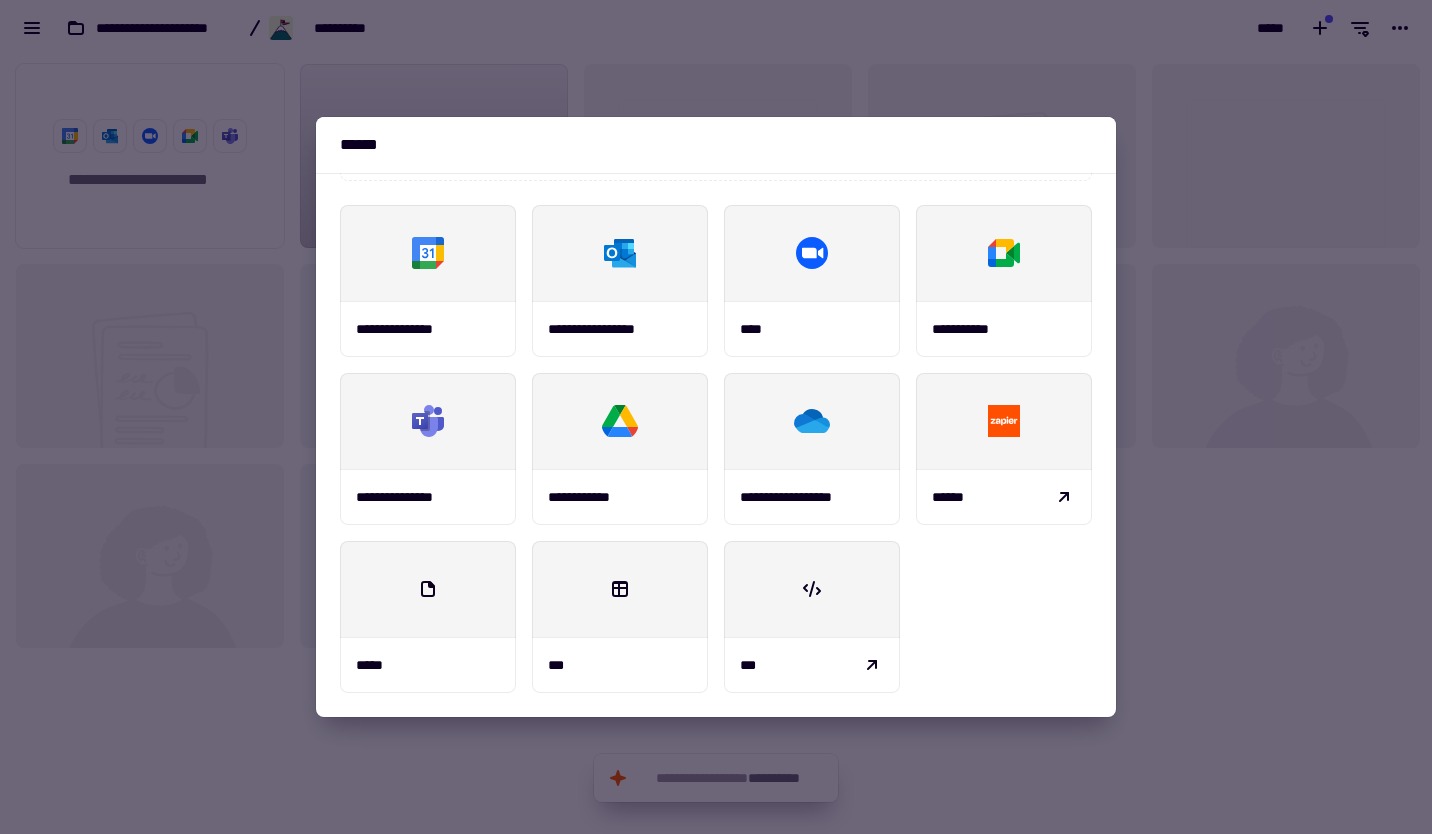 click at bounding box center (716, 417) 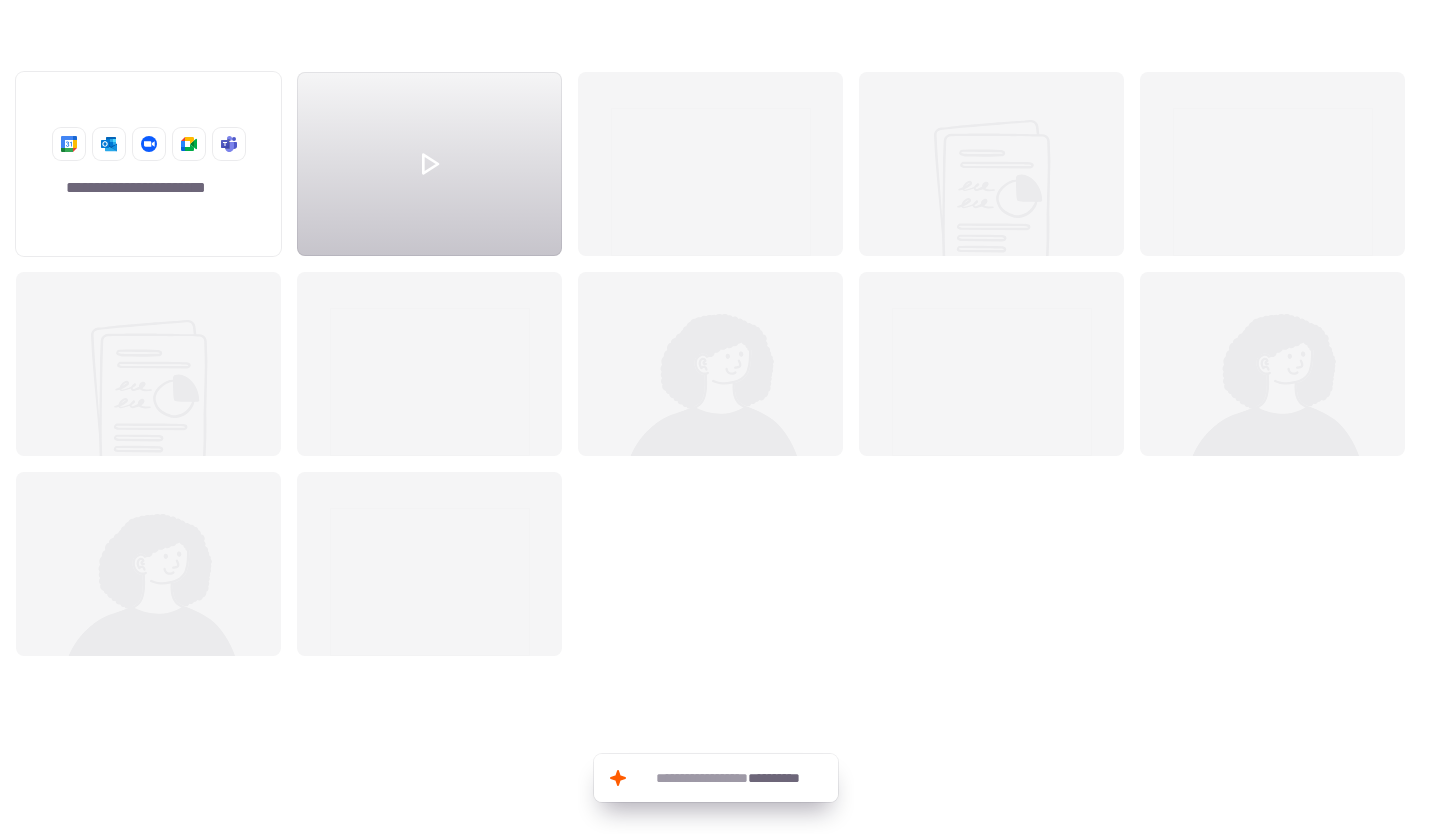 scroll, scrollTop: 763, scrollLeft: 1402, axis: both 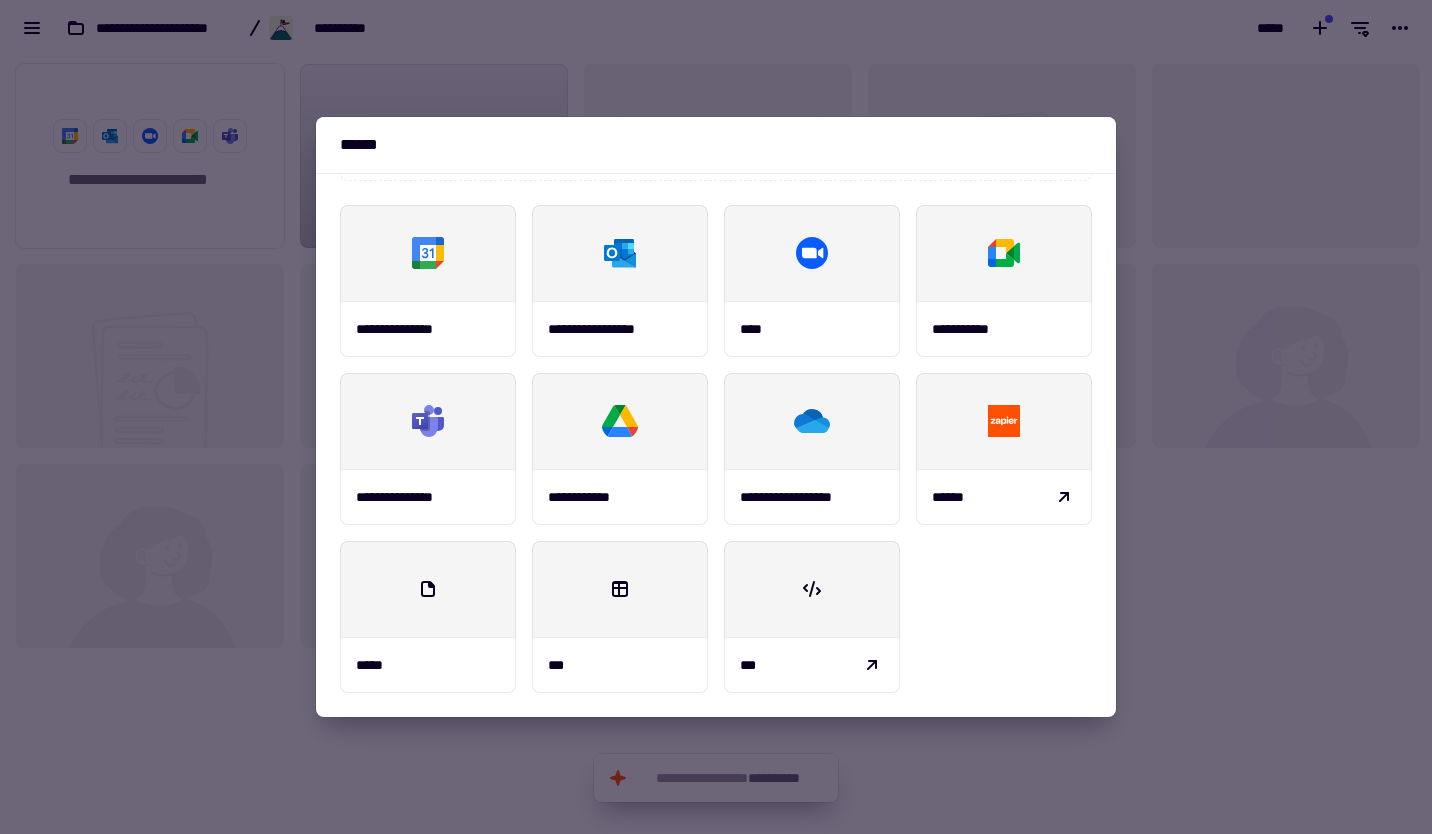 click at bounding box center (716, 417) 